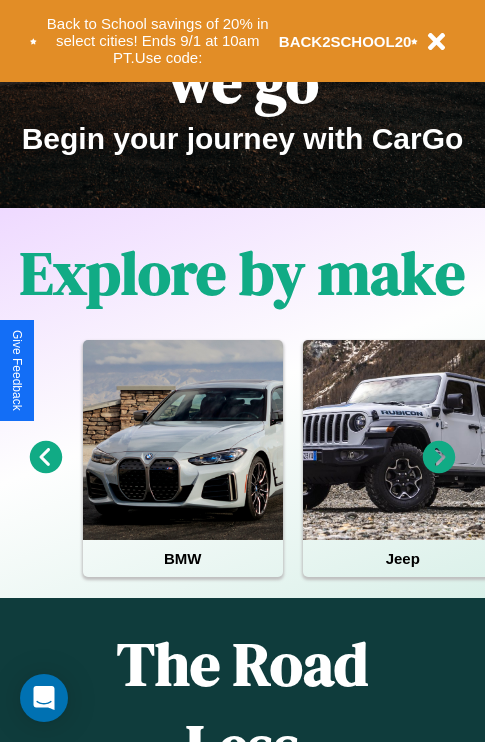 scroll, scrollTop: 308, scrollLeft: 0, axis: vertical 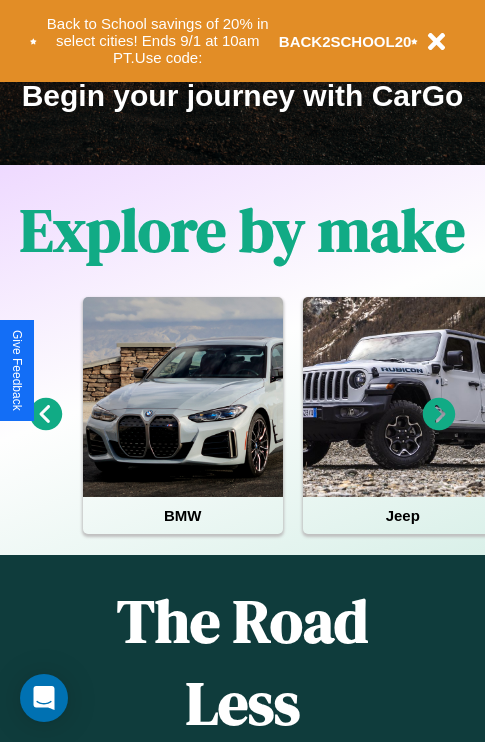 click 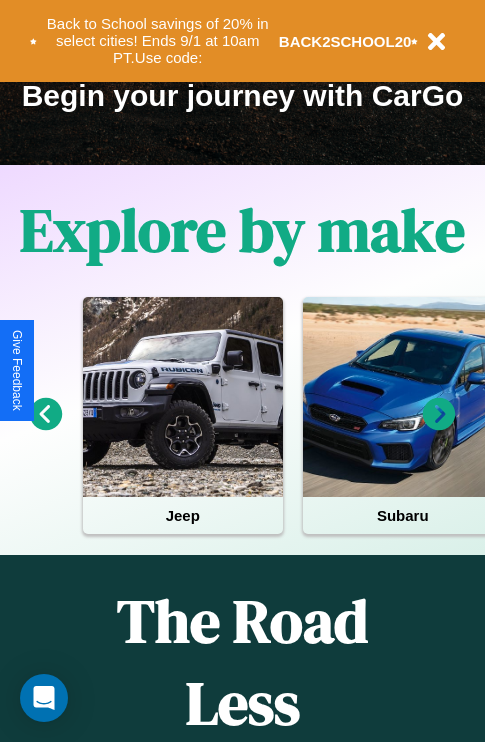 click 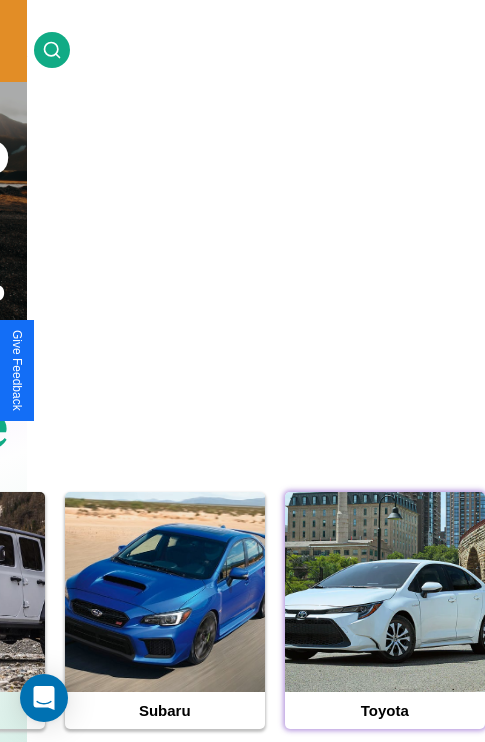 click at bounding box center (385, 592) 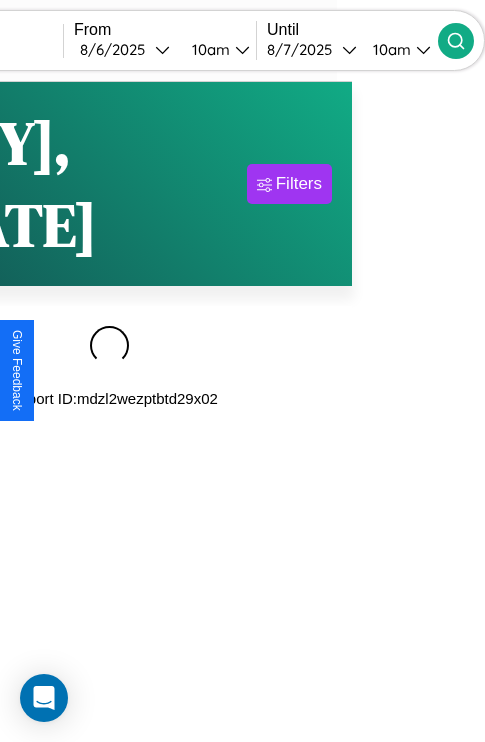 scroll, scrollTop: 0, scrollLeft: 0, axis: both 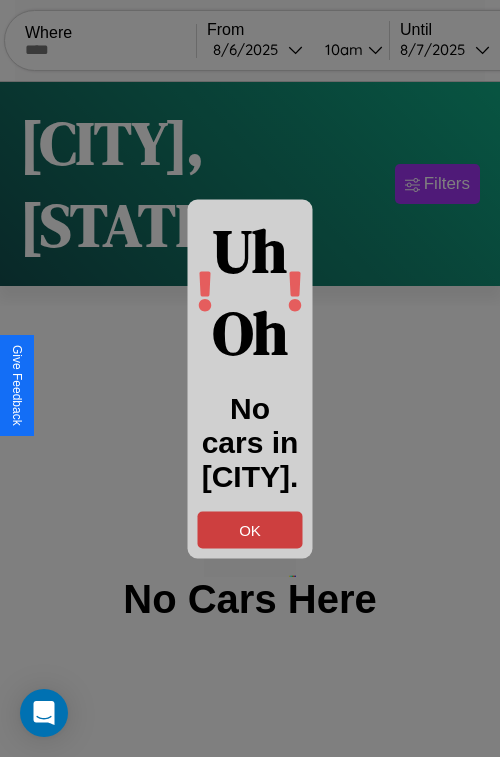 click on "OK" at bounding box center (250, 529) 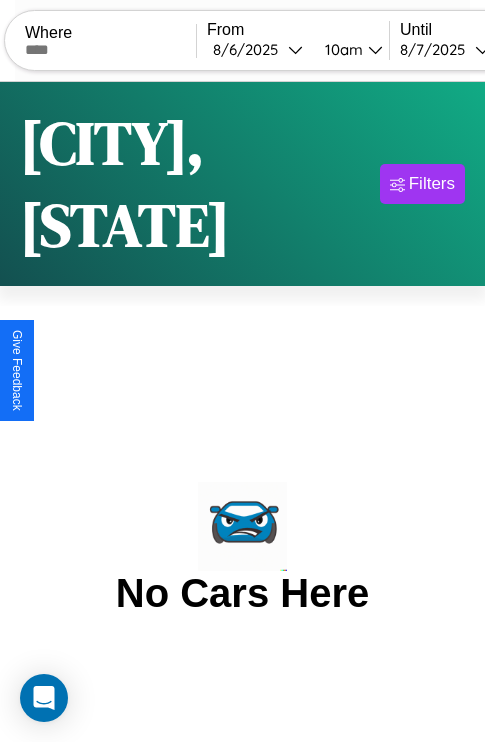 click at bounding box center (110, 50) 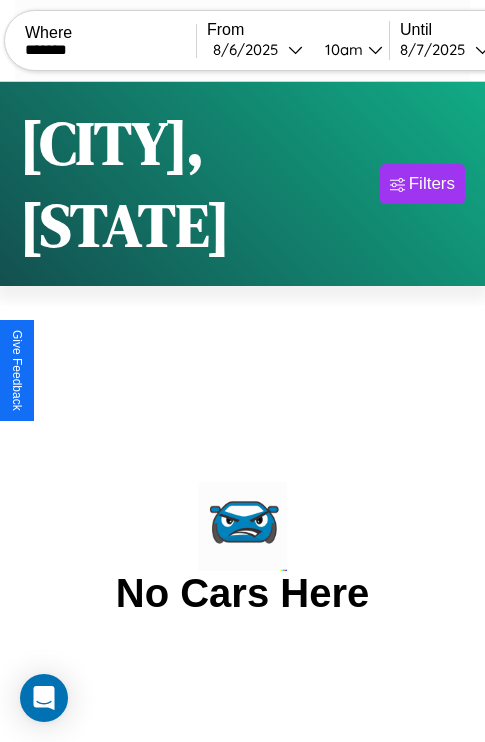 type on "*******" 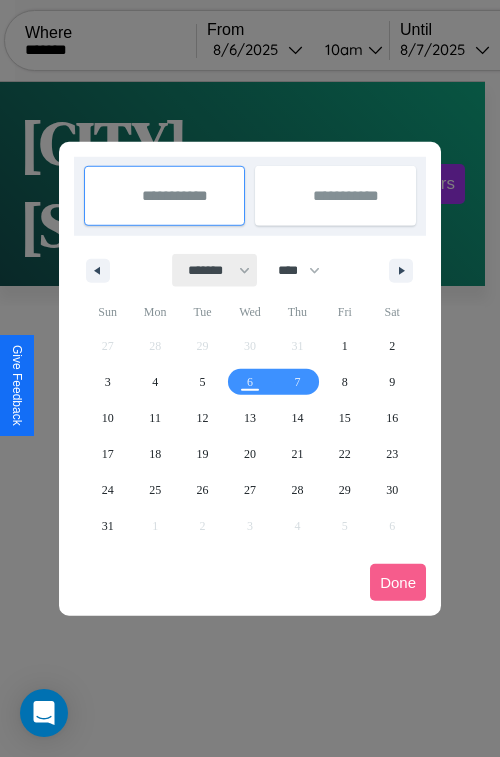 click on "******* ******** ***** ***** *** **** **** ****** ********* ******* ******** ********" at bounding box center (215, 270) 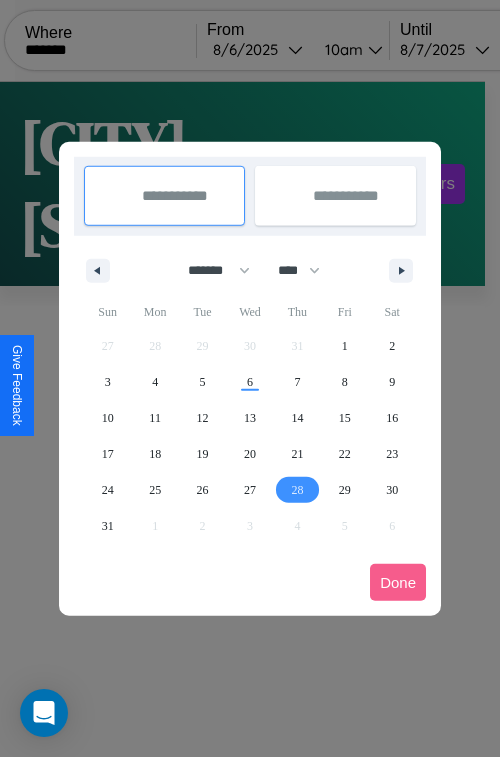 click on "28" at bounding box center [297, 490] 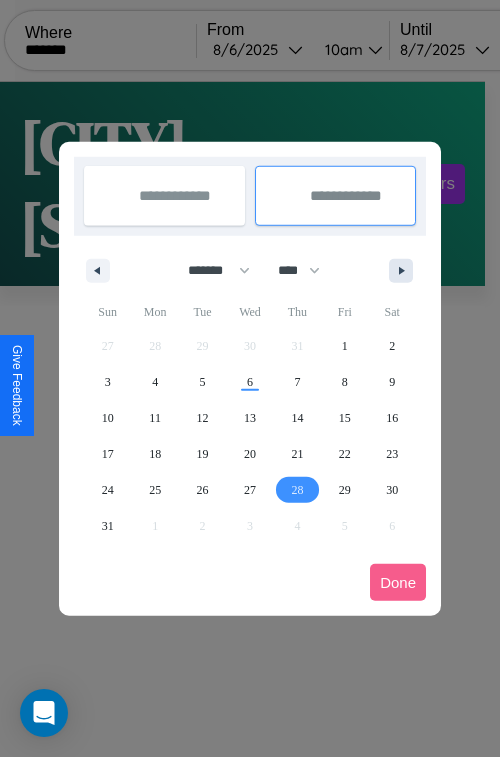 click at bounding box center (405, 271) 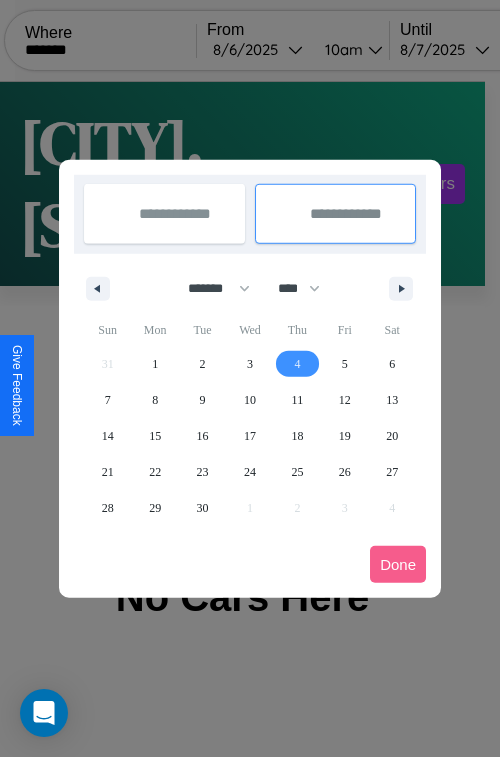 click on "4" at bounding box center (297, 364) 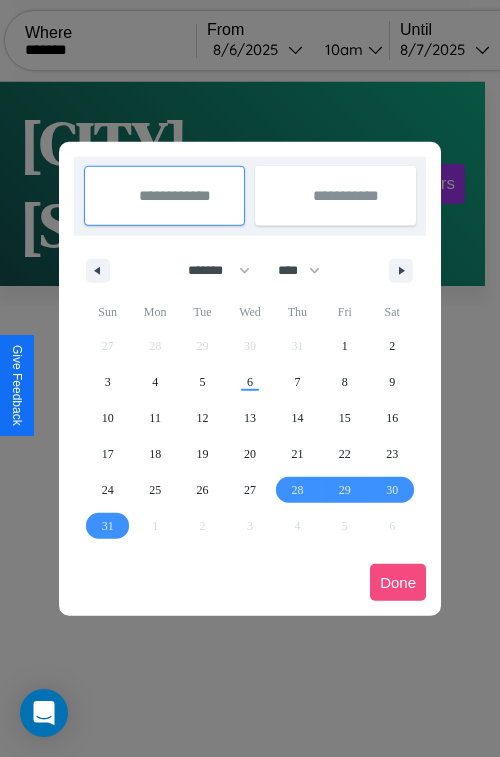 click on "Done" at bounding box center [398, 582] 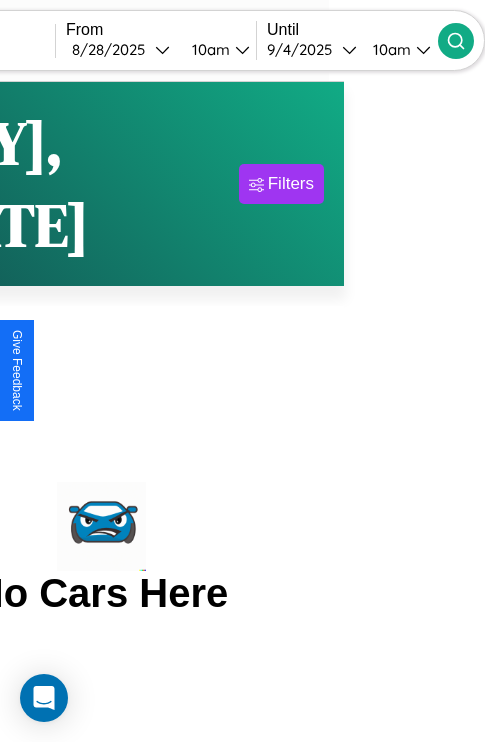 click 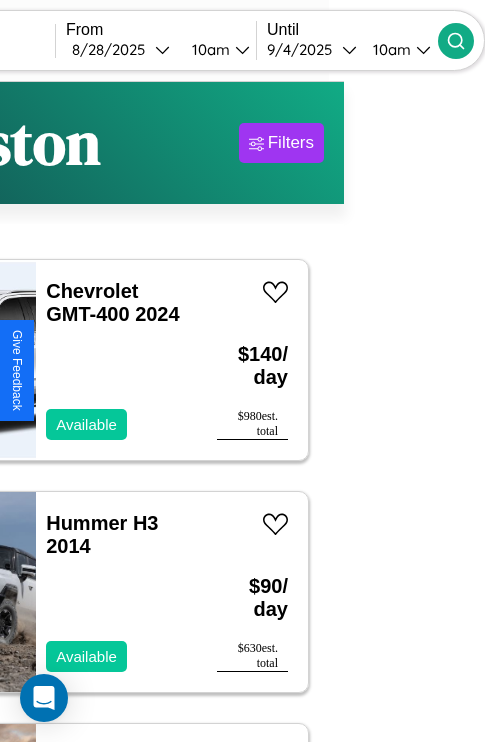 scroll, scrollTop: 83, scrollLeft: 53, axis: both 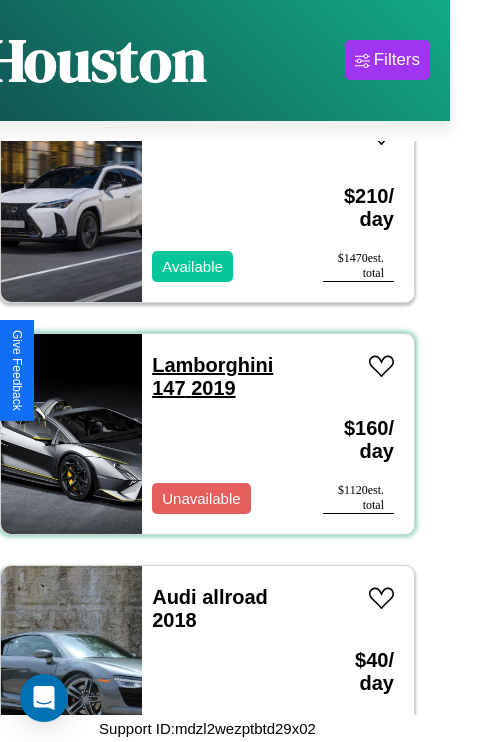 click on "Lamborghini   147   2019" at bounding box center (212, 376) 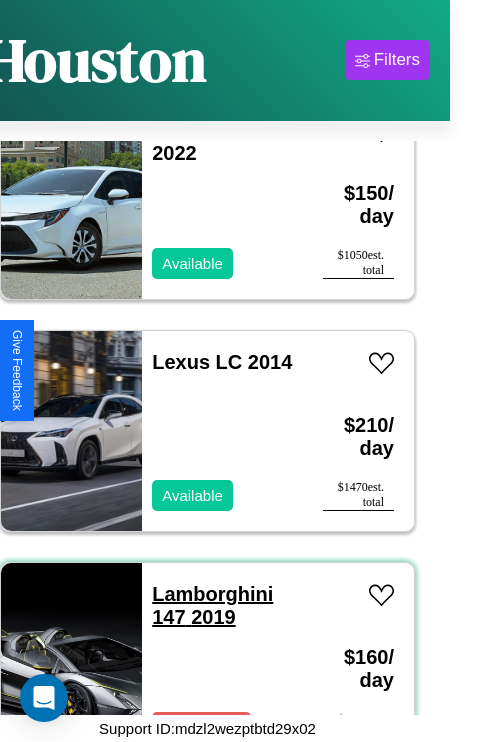 scroll, scrollTop: 1003, scrollLeft: 0, axis: vertical 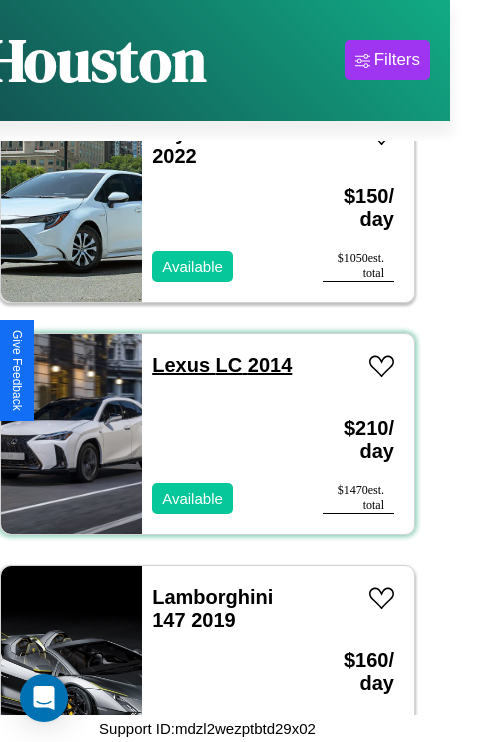 click on "Lexus   LC   2014" at bounding box center [222, 365] 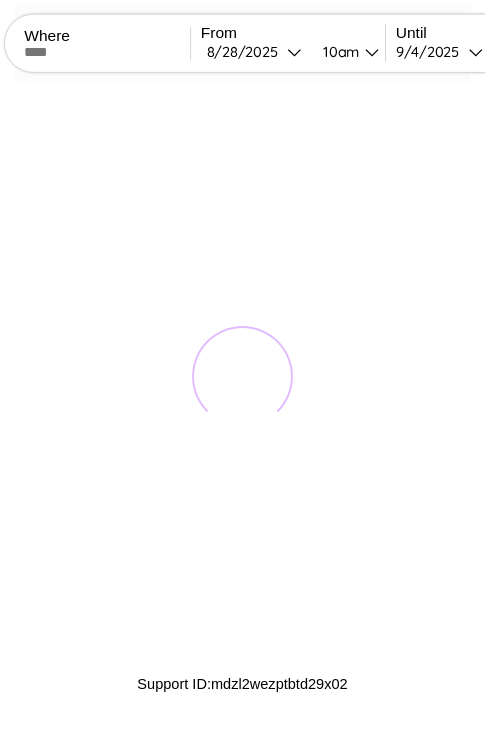 scroll, scrollTop: 0, scrollLeft: 0, axis: both 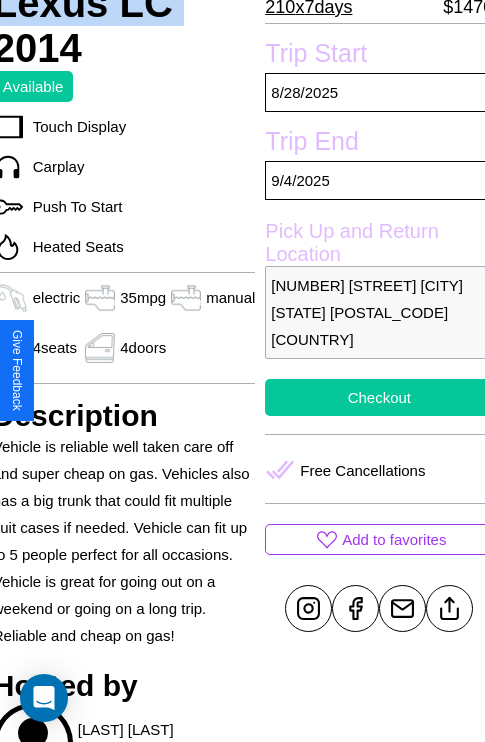 click on "Checkout" at bounding box center (379, 397) 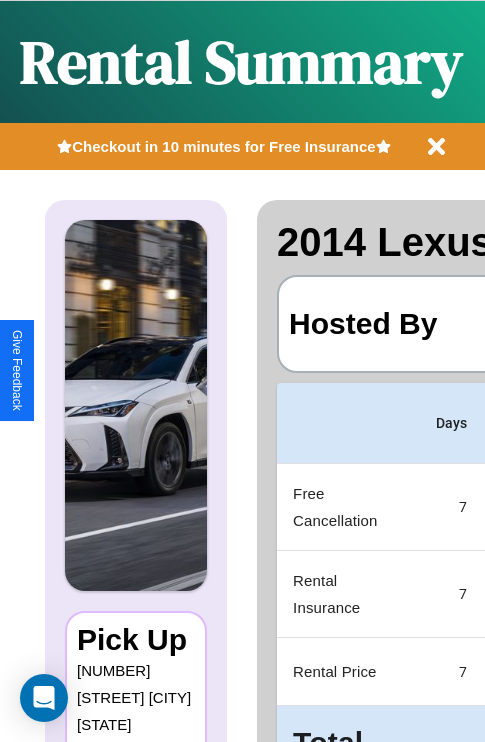 scroll, scrollTop: 0, scrollLeft: 378, axis: horizontal 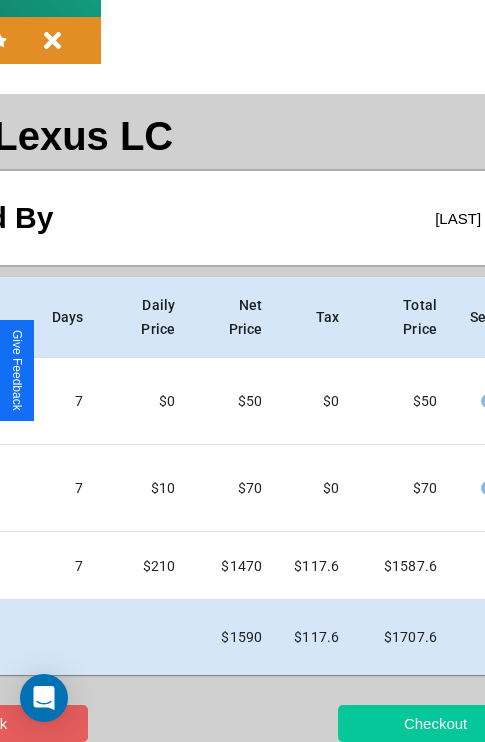 click on "Checkout" at bounding box center [435, 723] 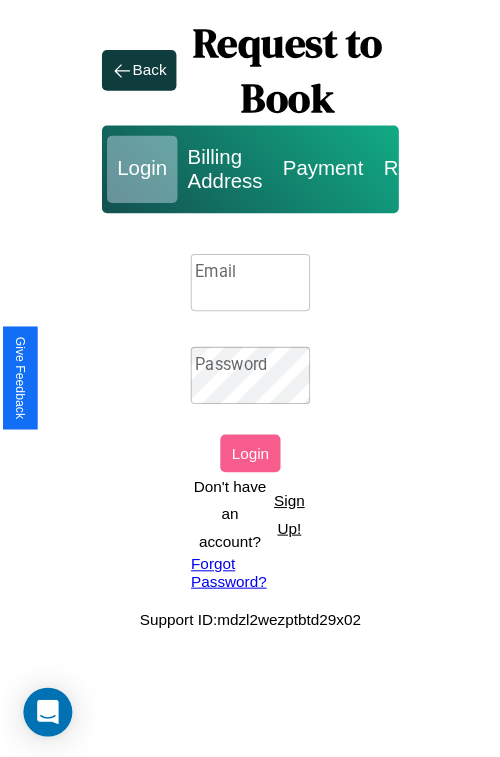 scroll, scrollTop: 0, scrollLeft: 0, axis: both 